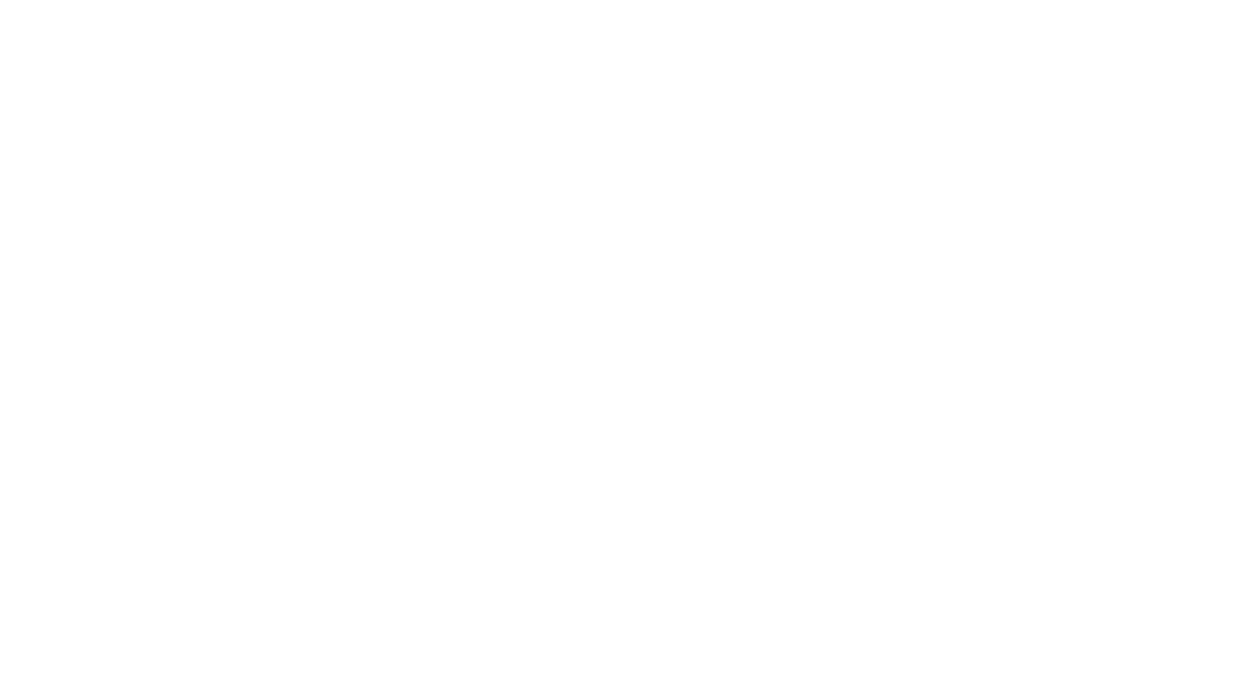 scroll, scrollTop: 0, scrollLeft: 0, axis: both 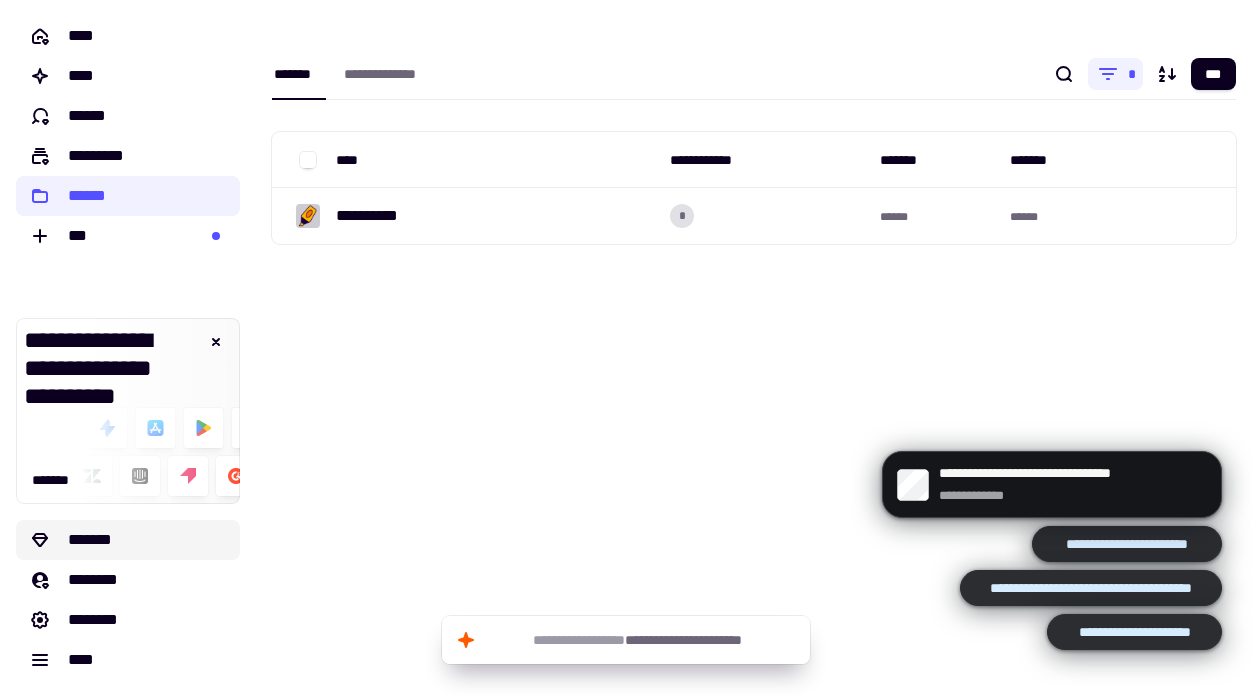 click on "*******" 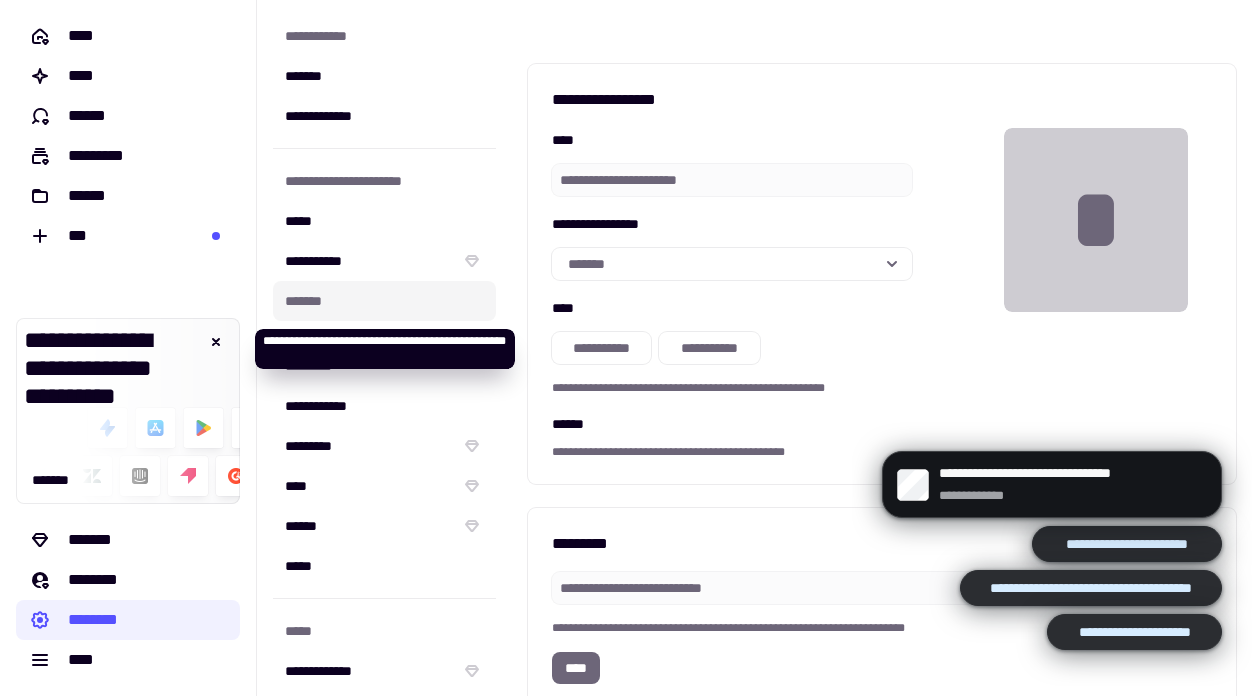 click on "*******" 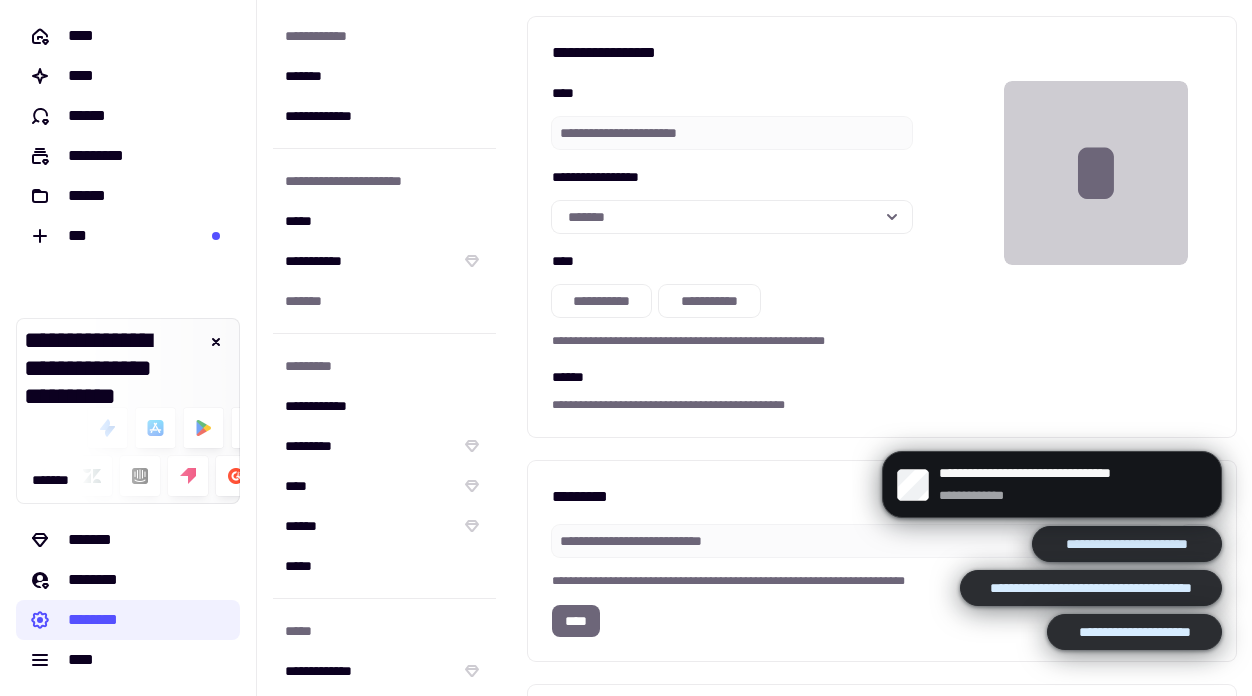 scroll, scrollTop: 0, scrollLeft: 0, axis: both 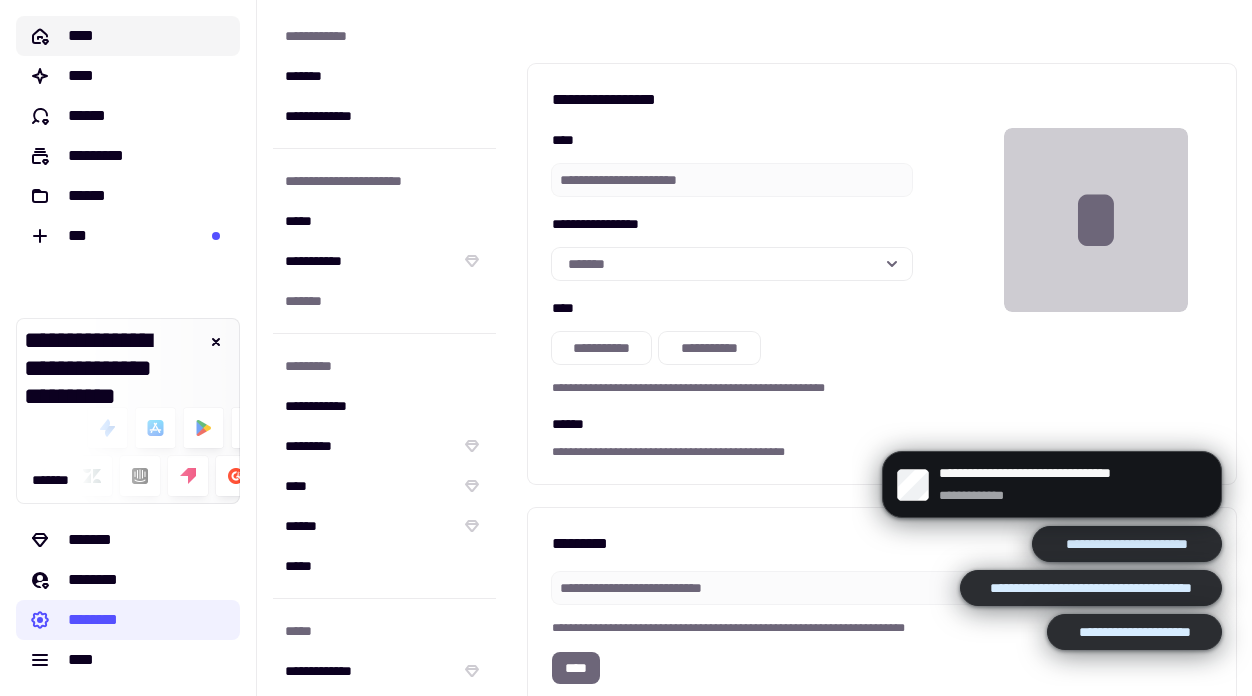 click on "****" 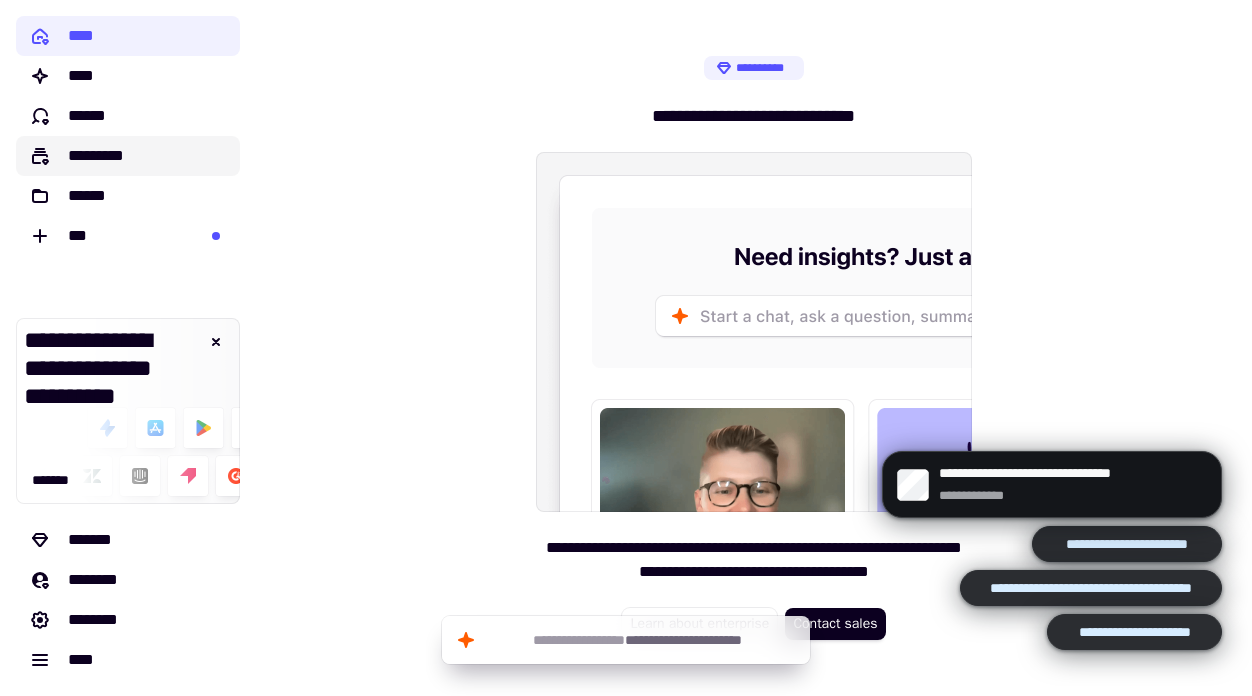 click on "*********" 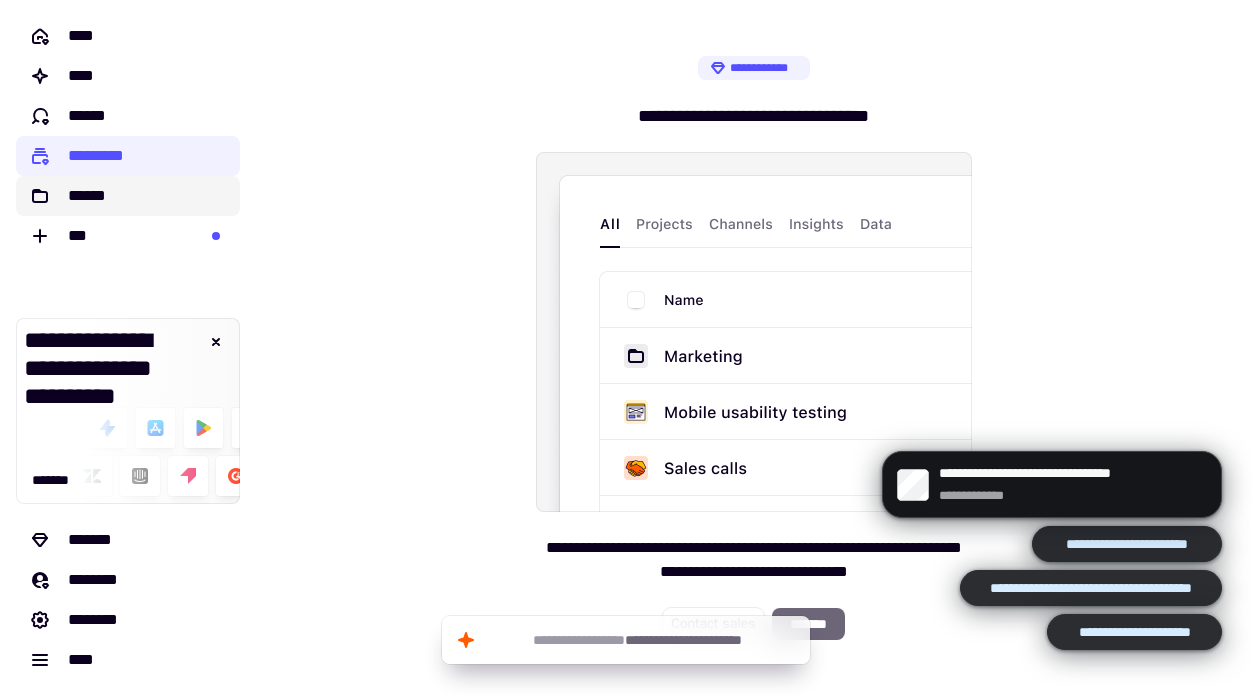 click on "******" 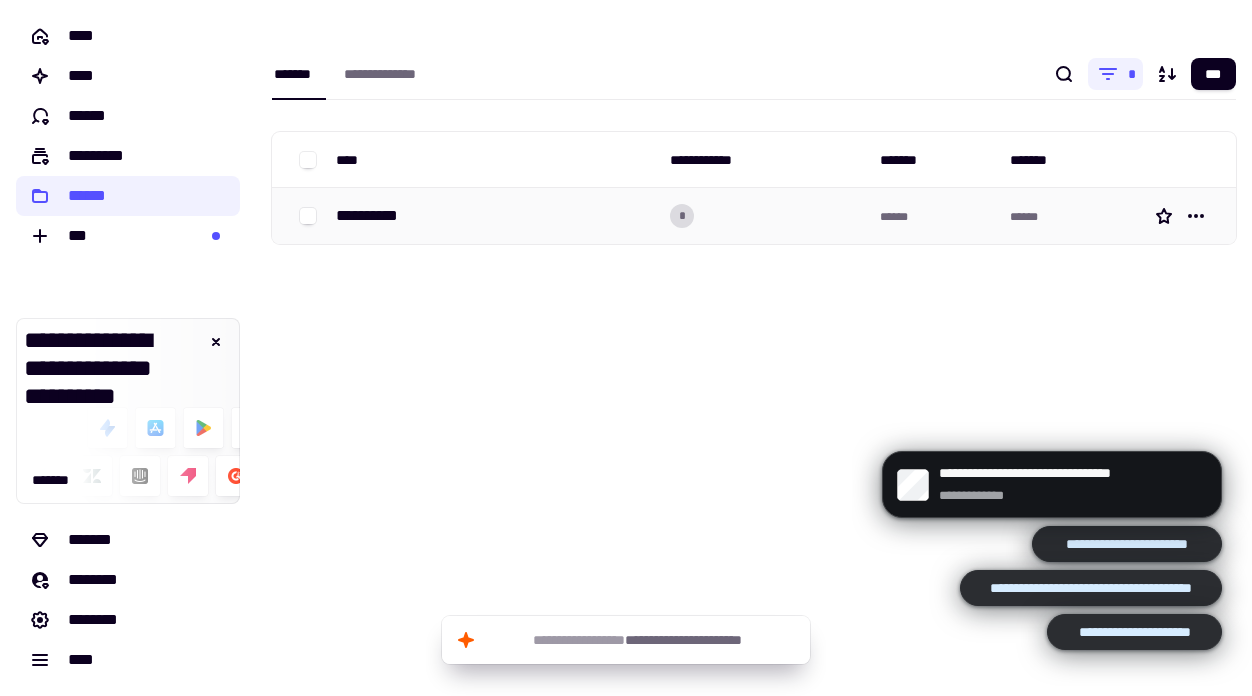 click on "**********" at bounding box center [375, 216] 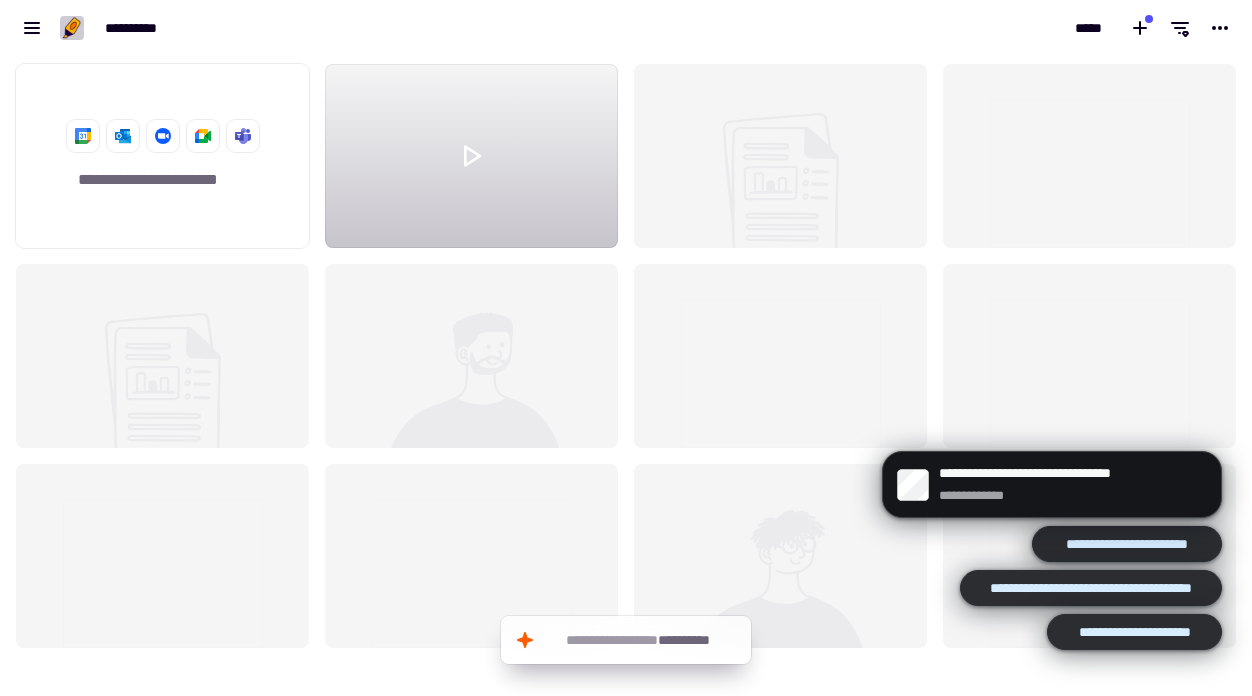 scroll, scrollTop: 1, scrollLeft: 1, axis: both 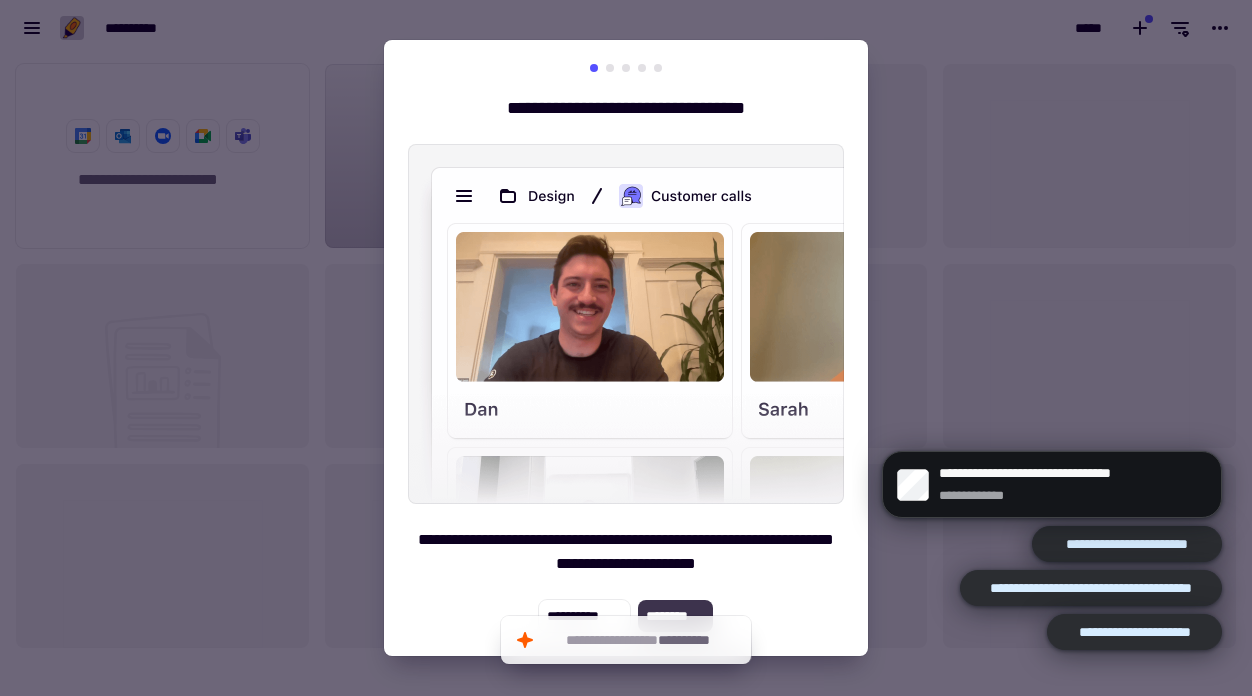 click on "********" 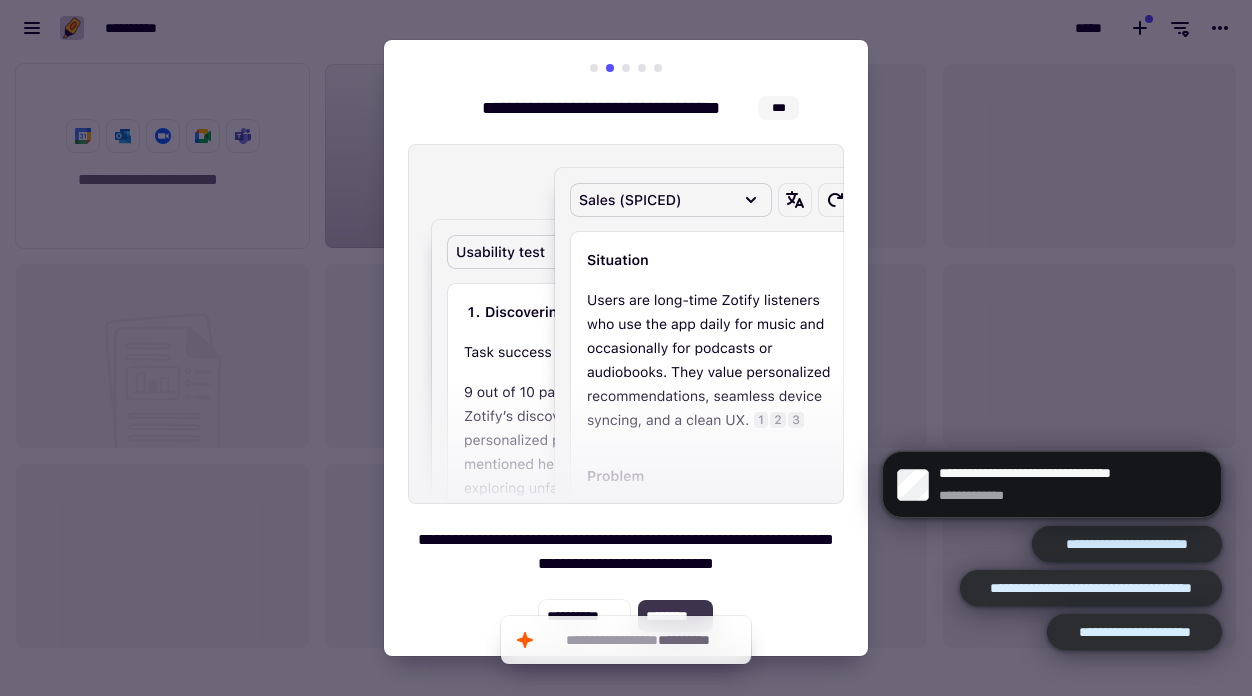 click on "********" 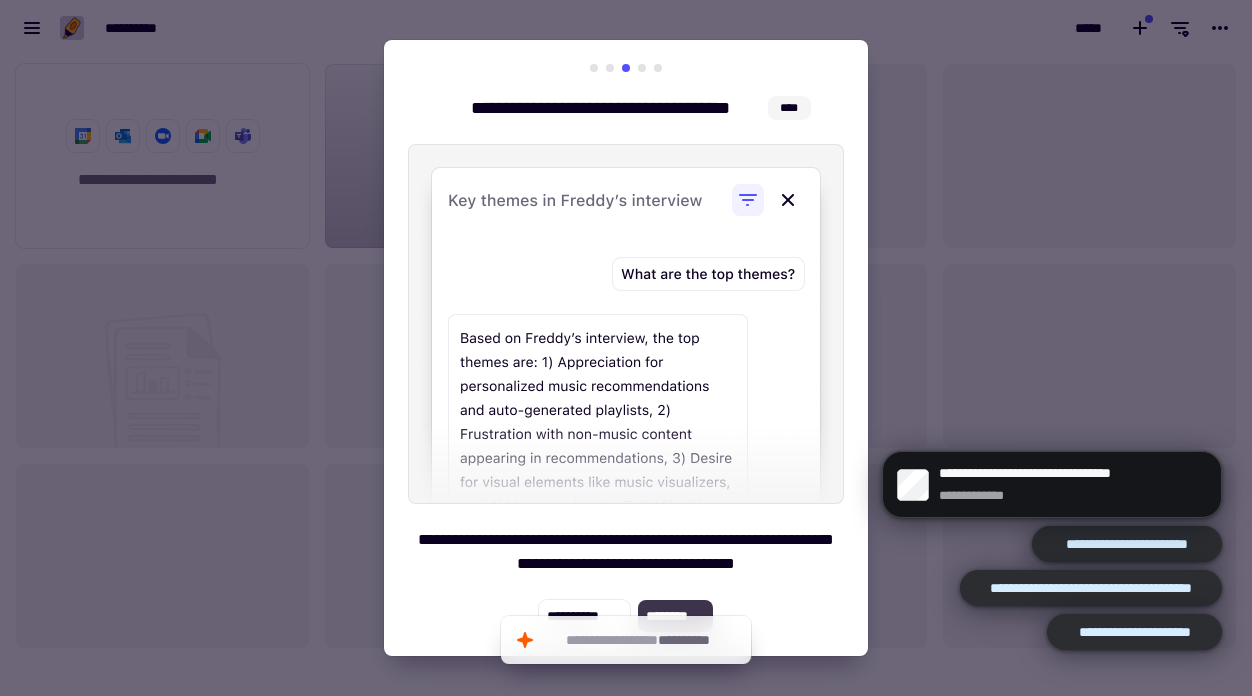 click on "********" 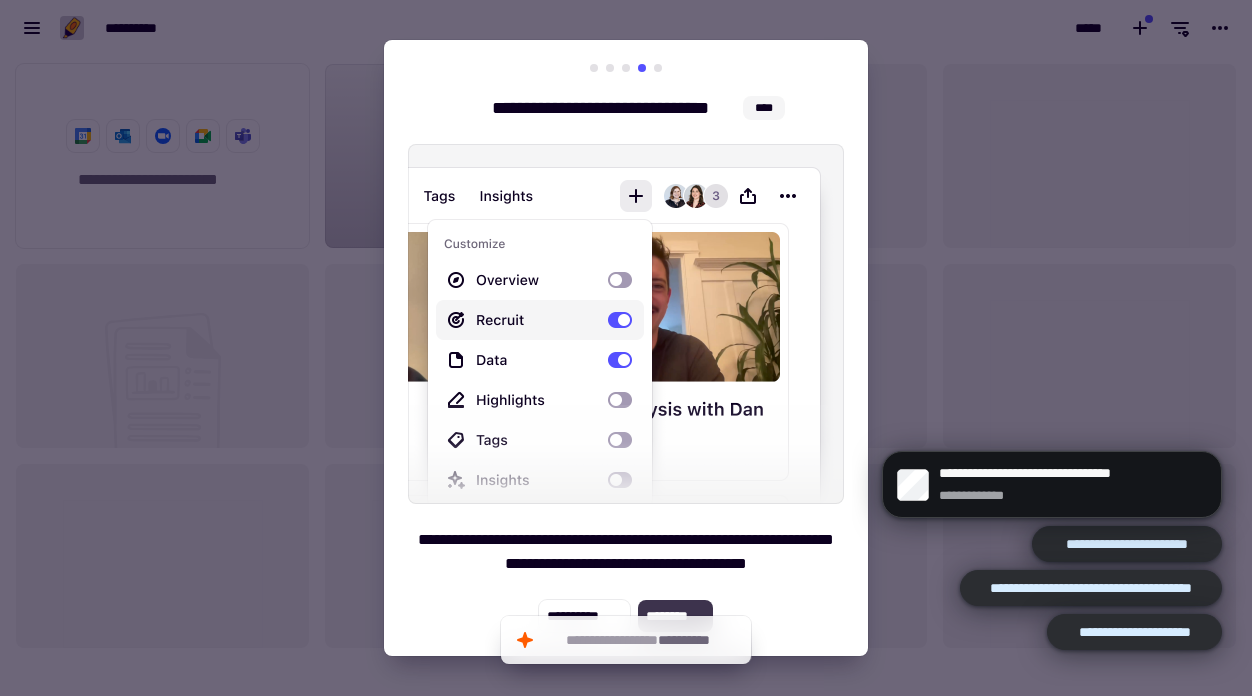 click on "********" 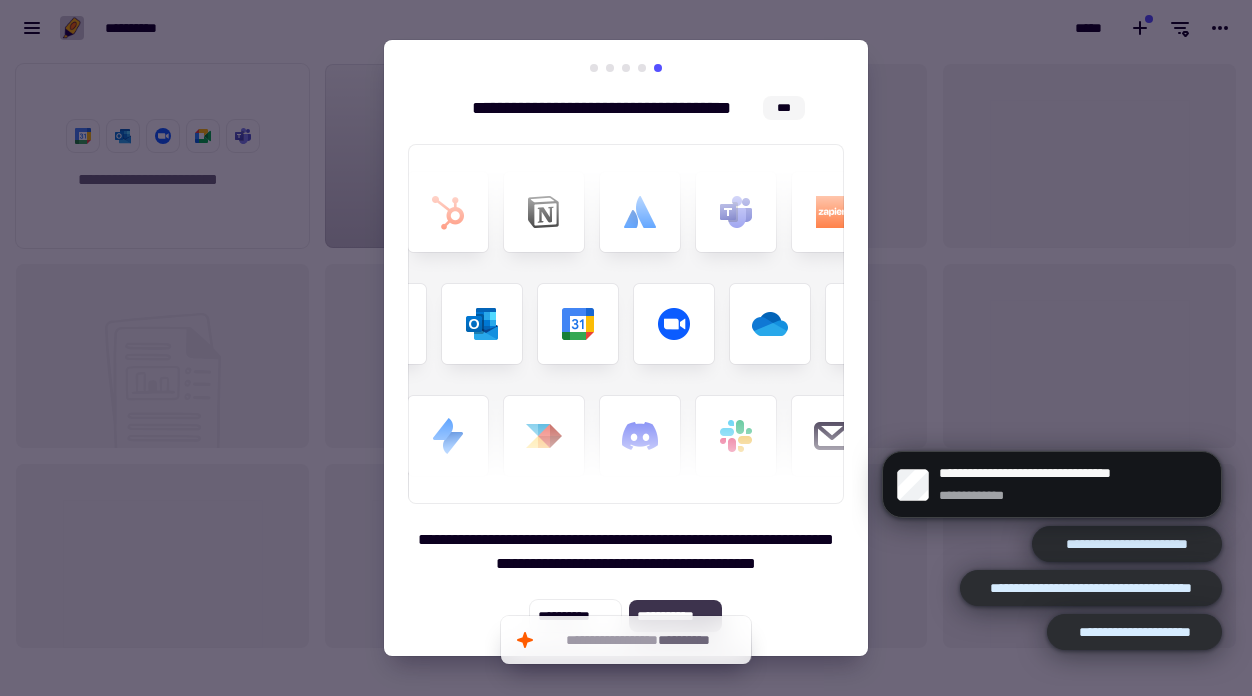 click on "**********" 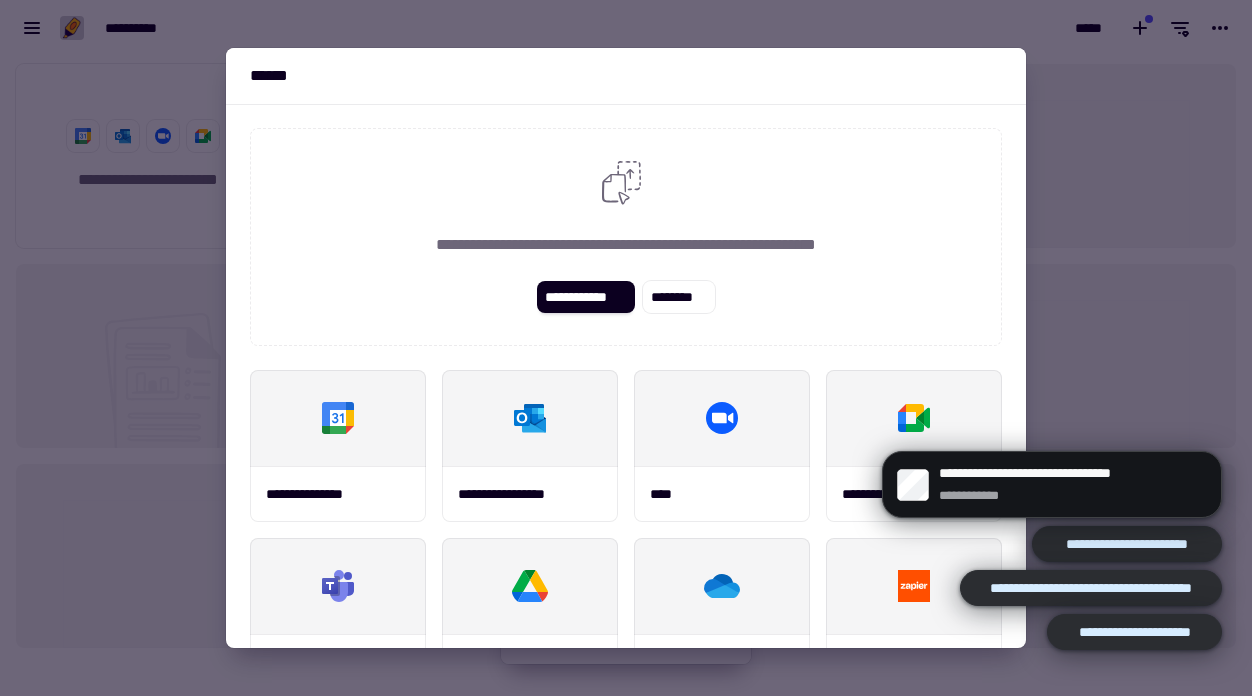 click at bounding box center [626, 348] 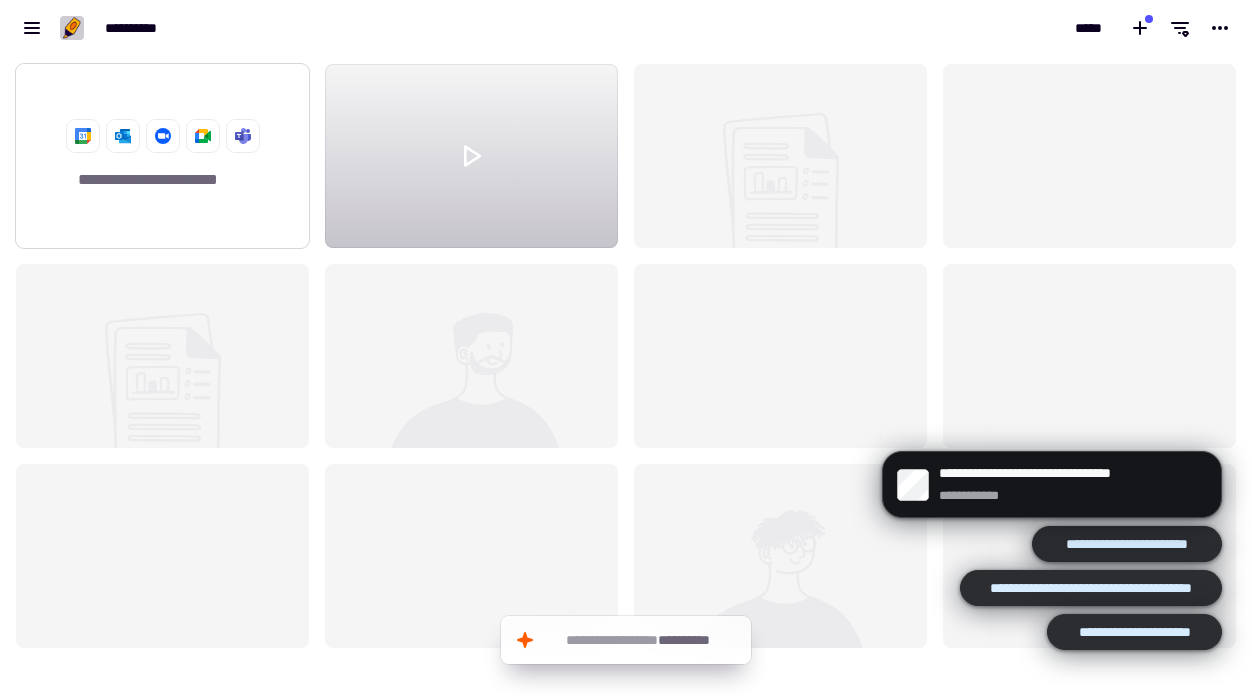click on "**********" 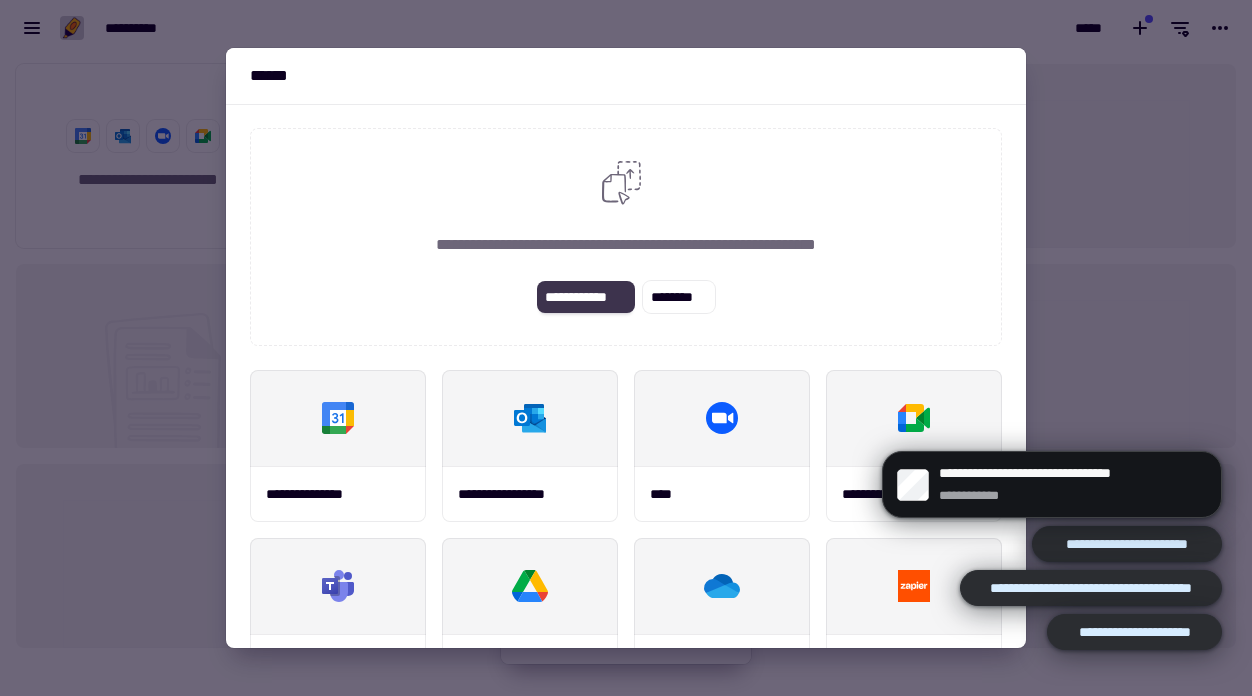 click on "**********" 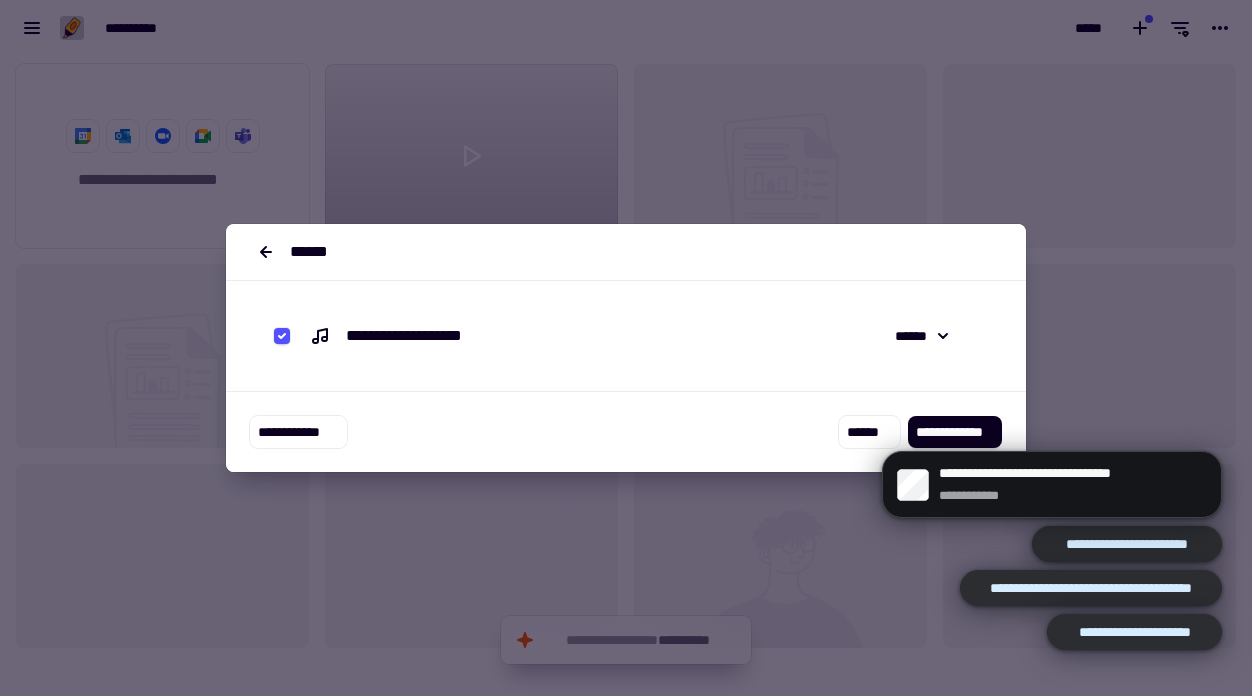click on "**********" at bounding box center [1052, 491] 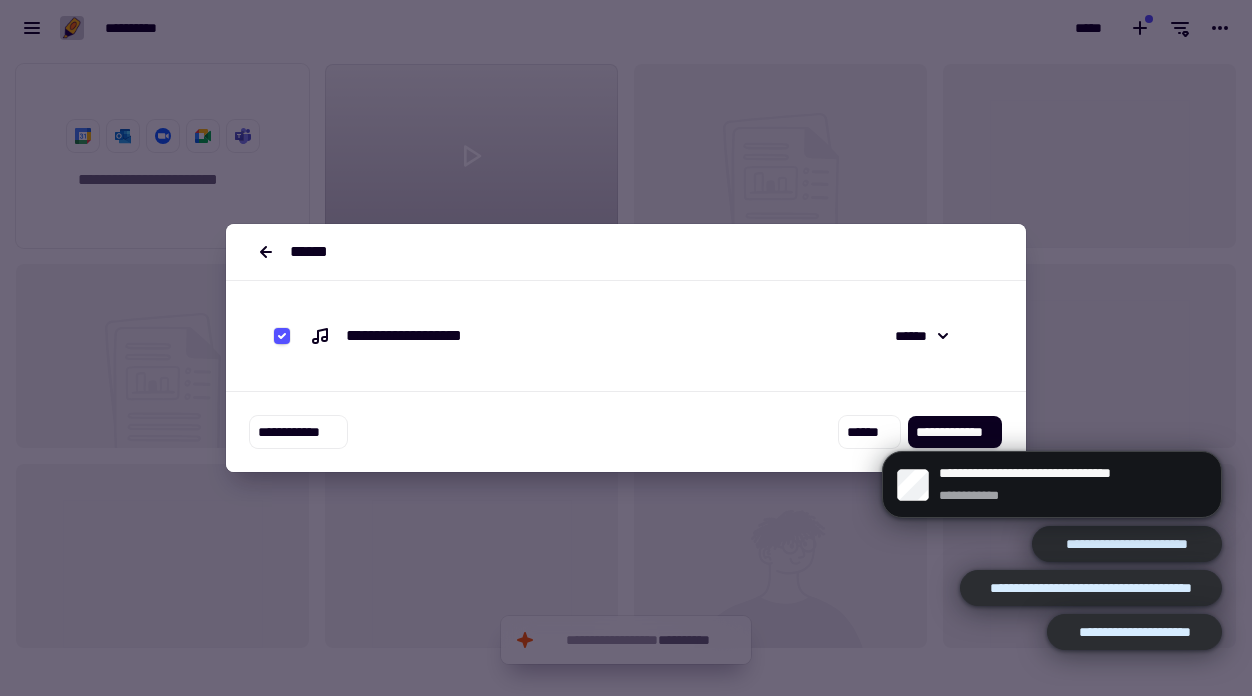 click on "**********" 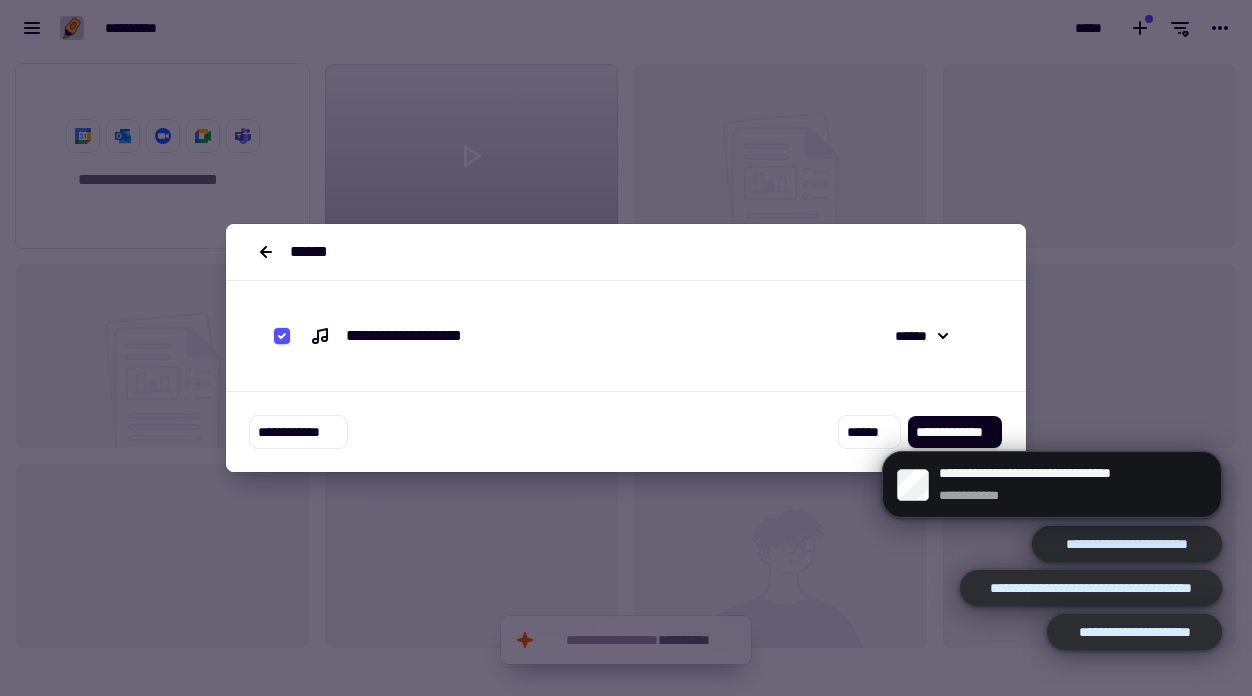 click on "**********" at bounding box center (1052, 491) 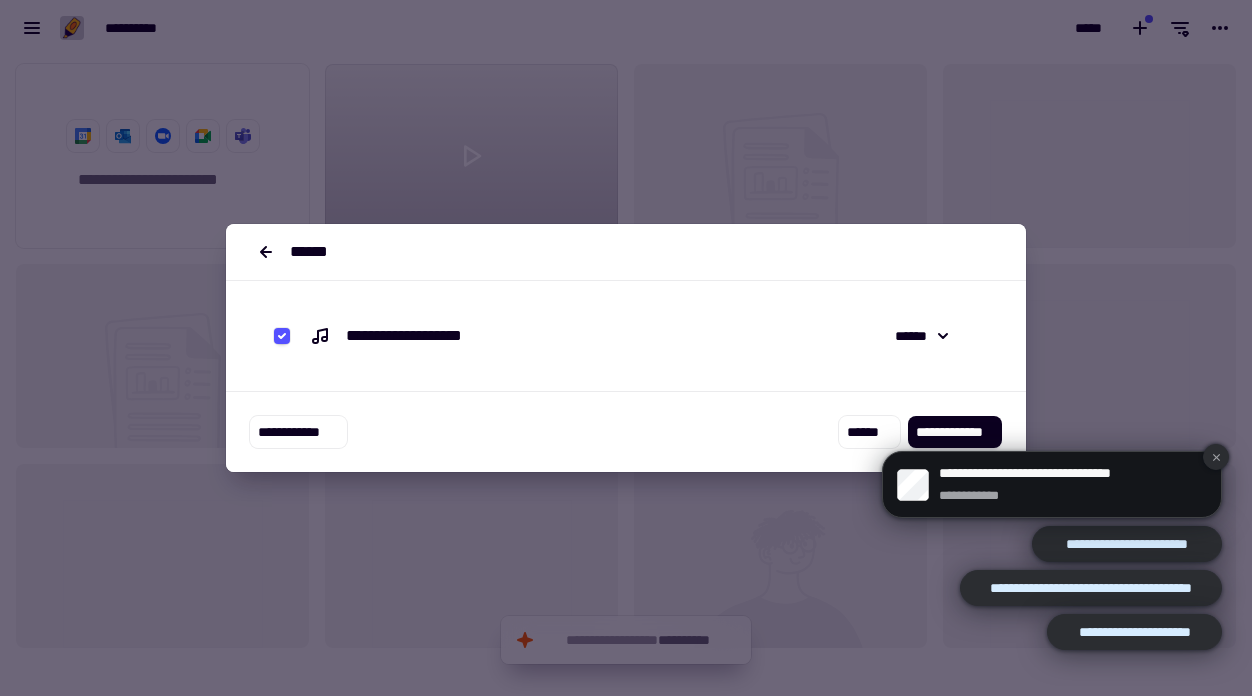 click 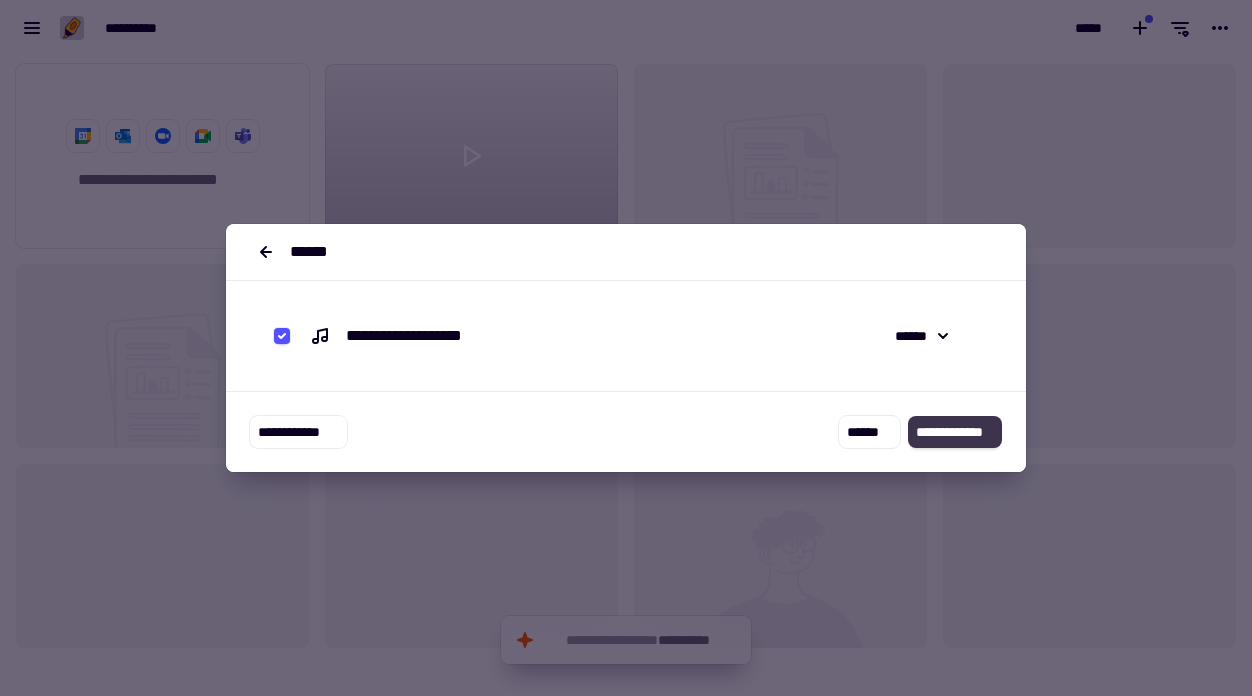click on "**********" 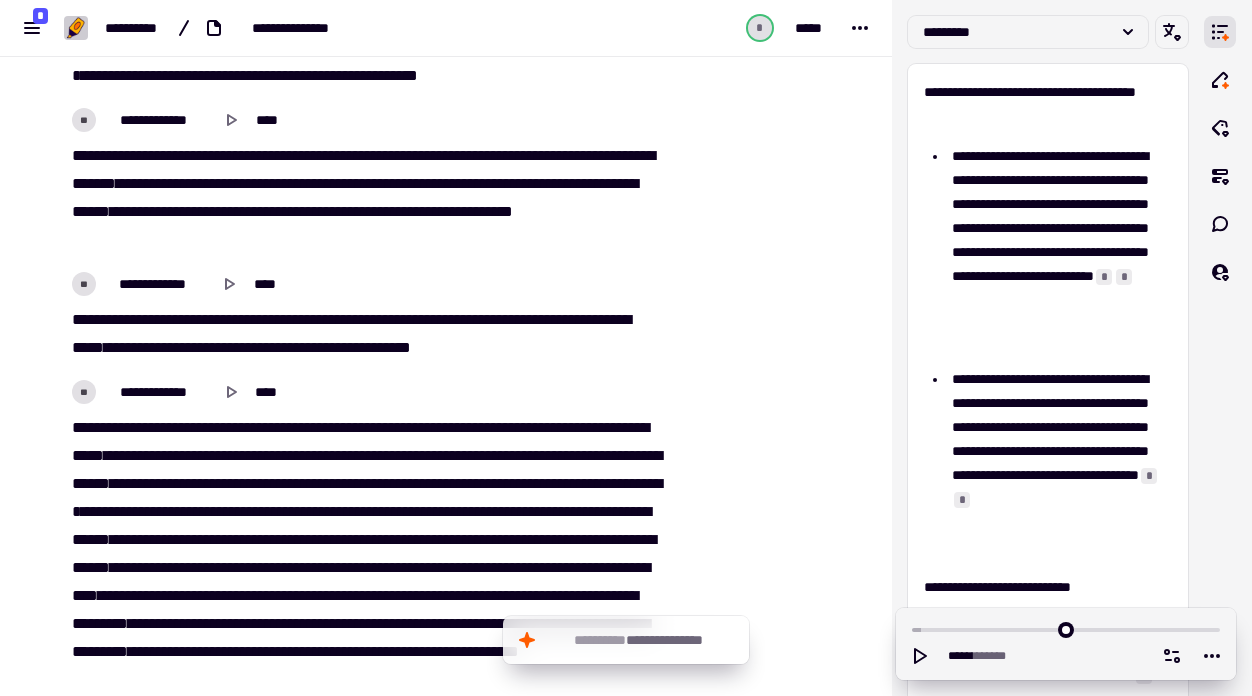 scroll, scrollTop: 0, scrollLeft: 0, axis: both 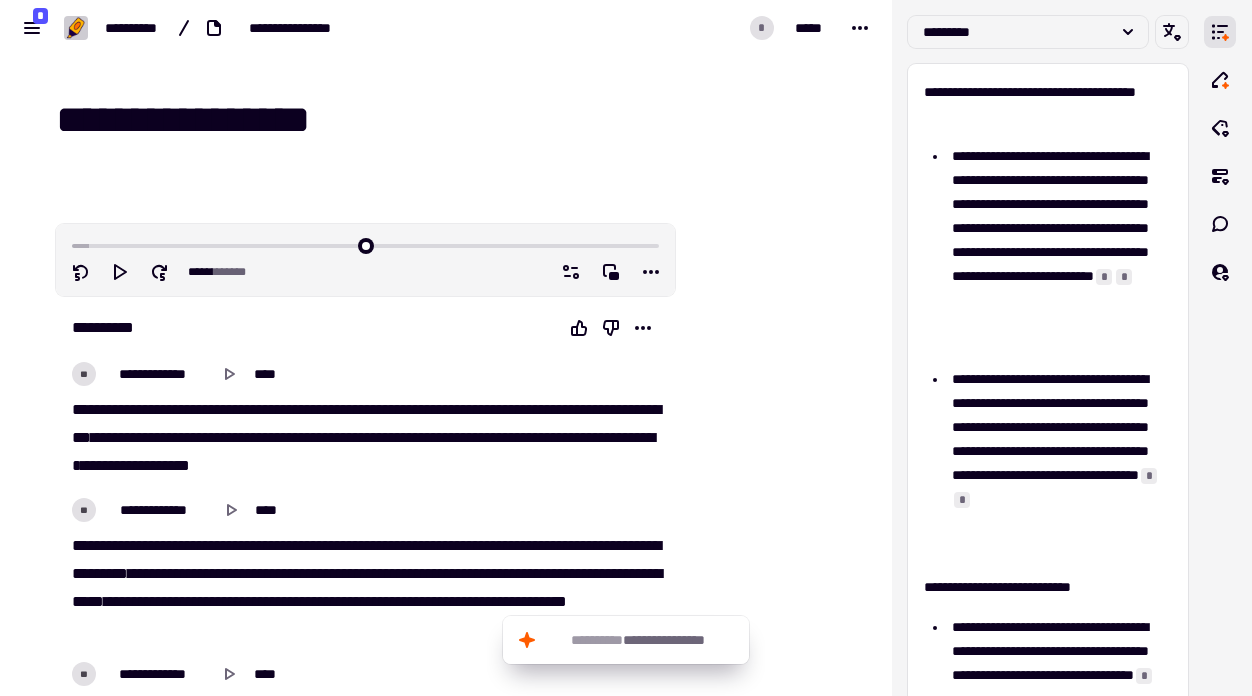 type on "**********" 